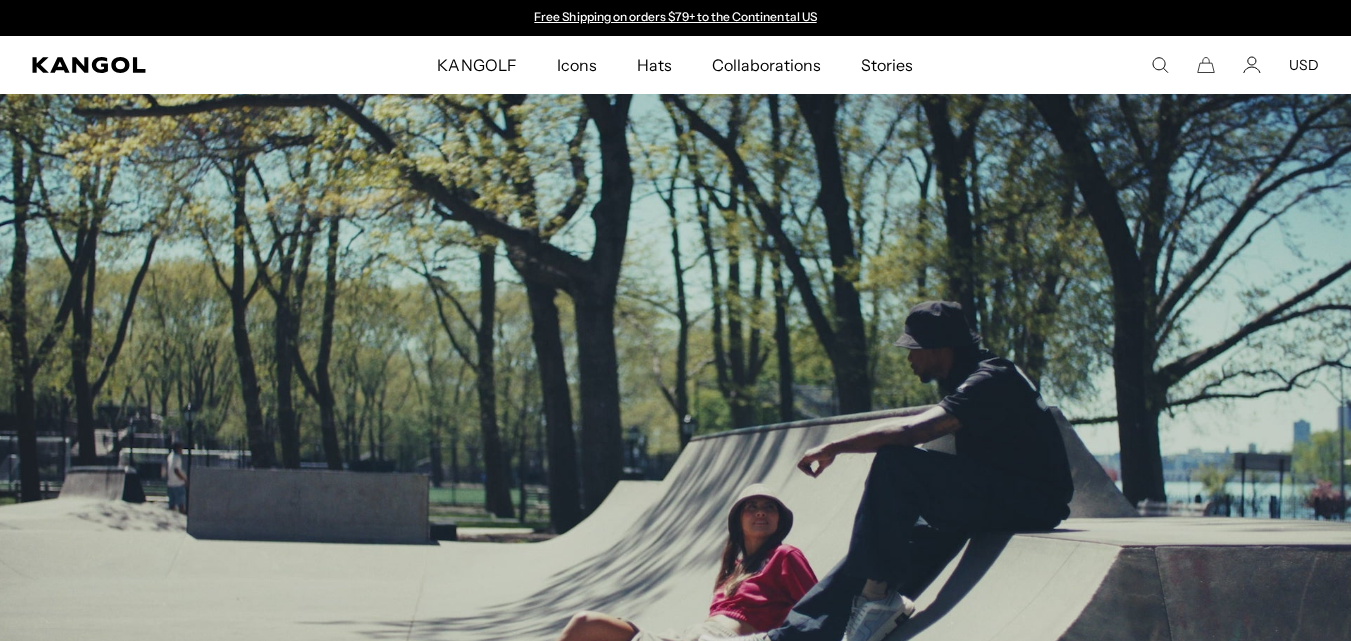 scroll, scrollTop: 62, scrollLeft: 0, axis: vertical 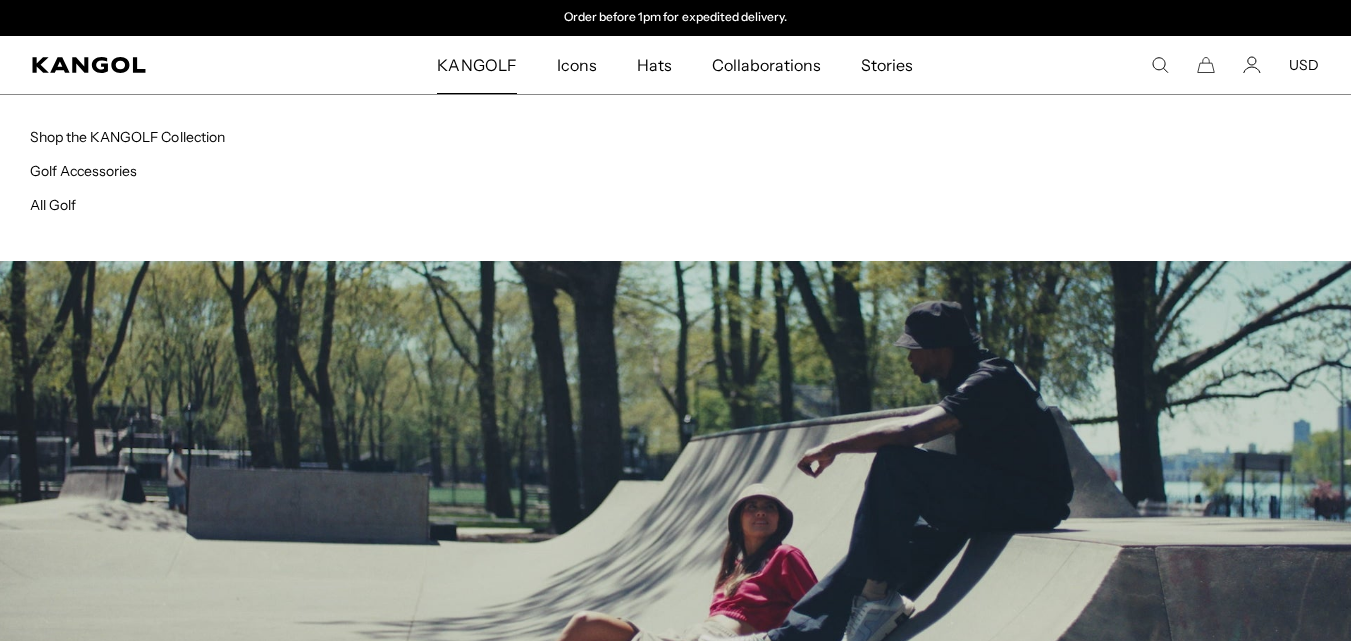 click on "KANGOLF" at bounding box center (476, 65) 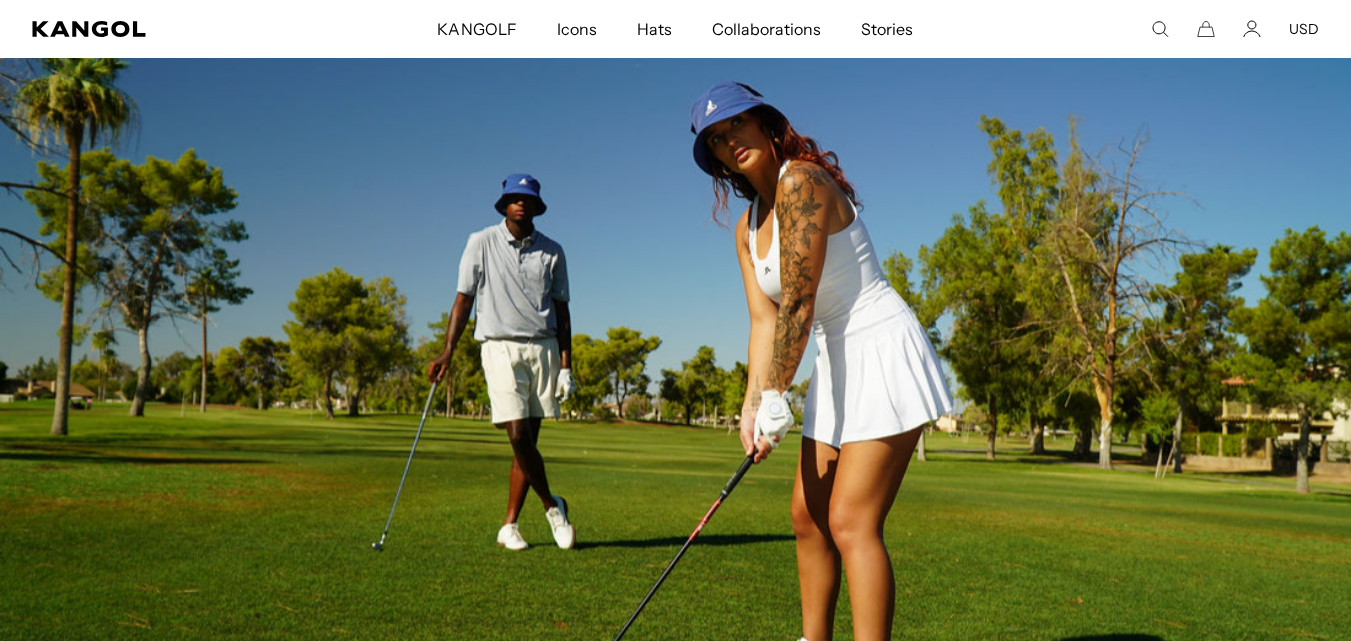scroll, scrollTop: 0, scrollLeft: 0, axis: both 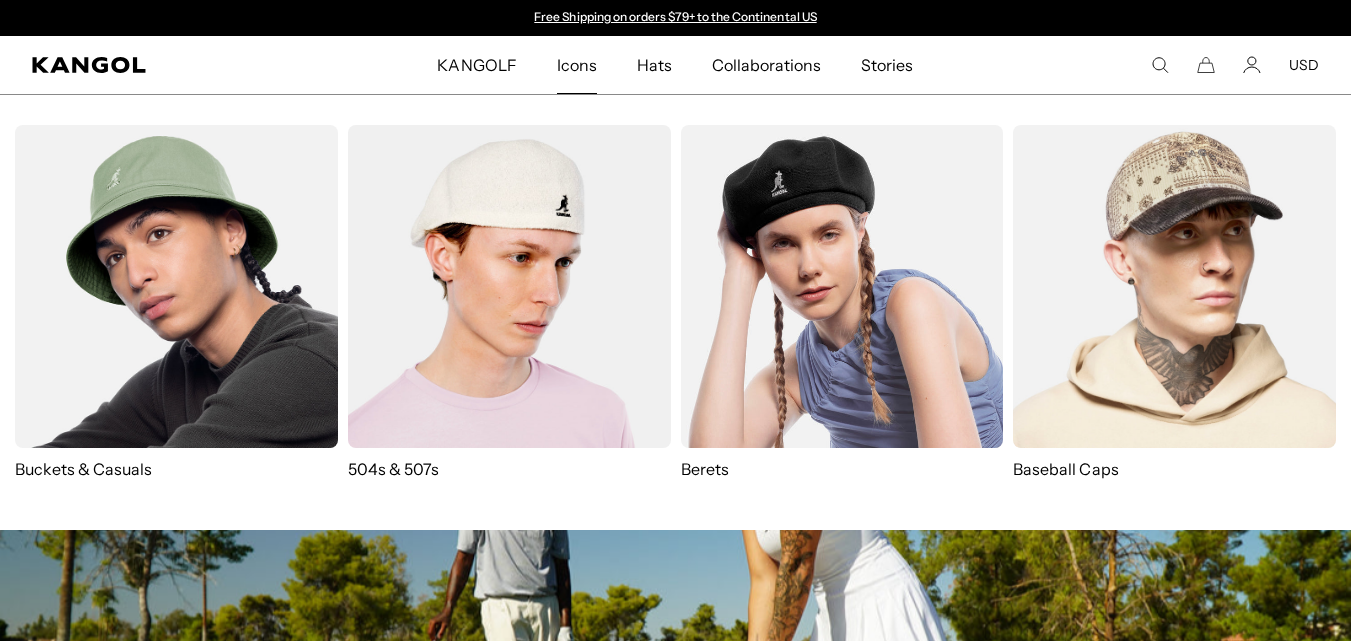 click at bounding box center [176, 286] 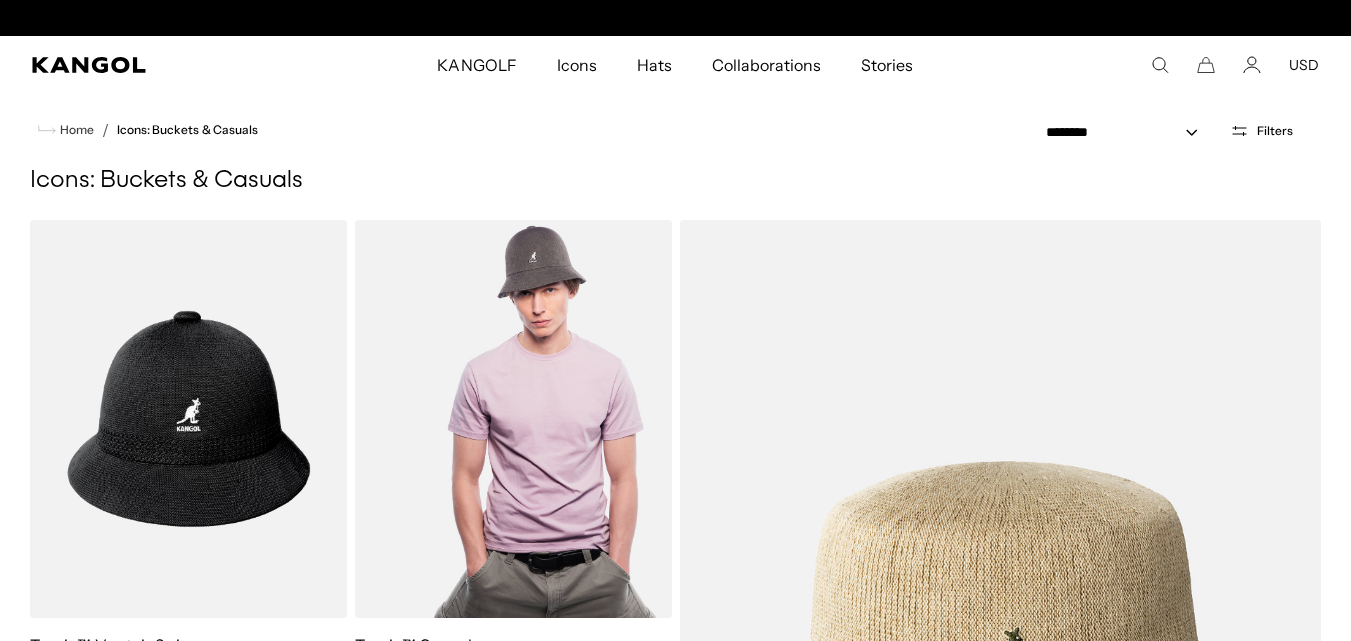 scroll, scrollTop: 0, scrollLeft: 0, axis: both 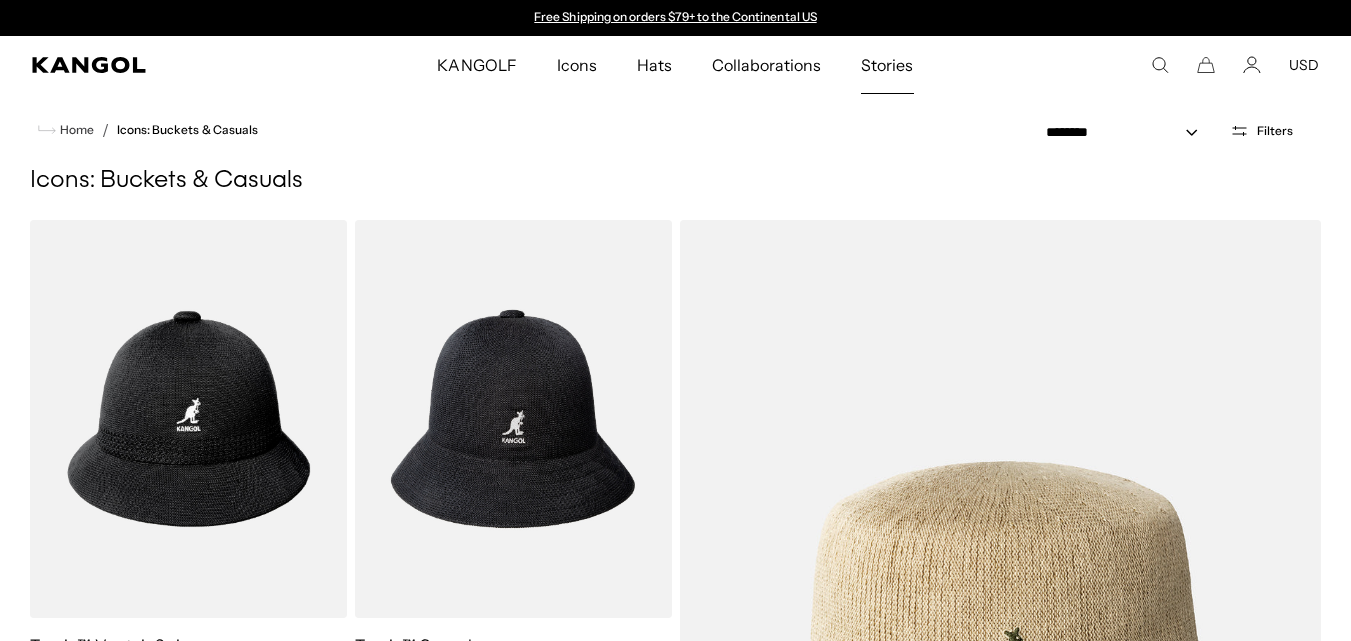 click on "Stories" at bounding box center [887, 65] 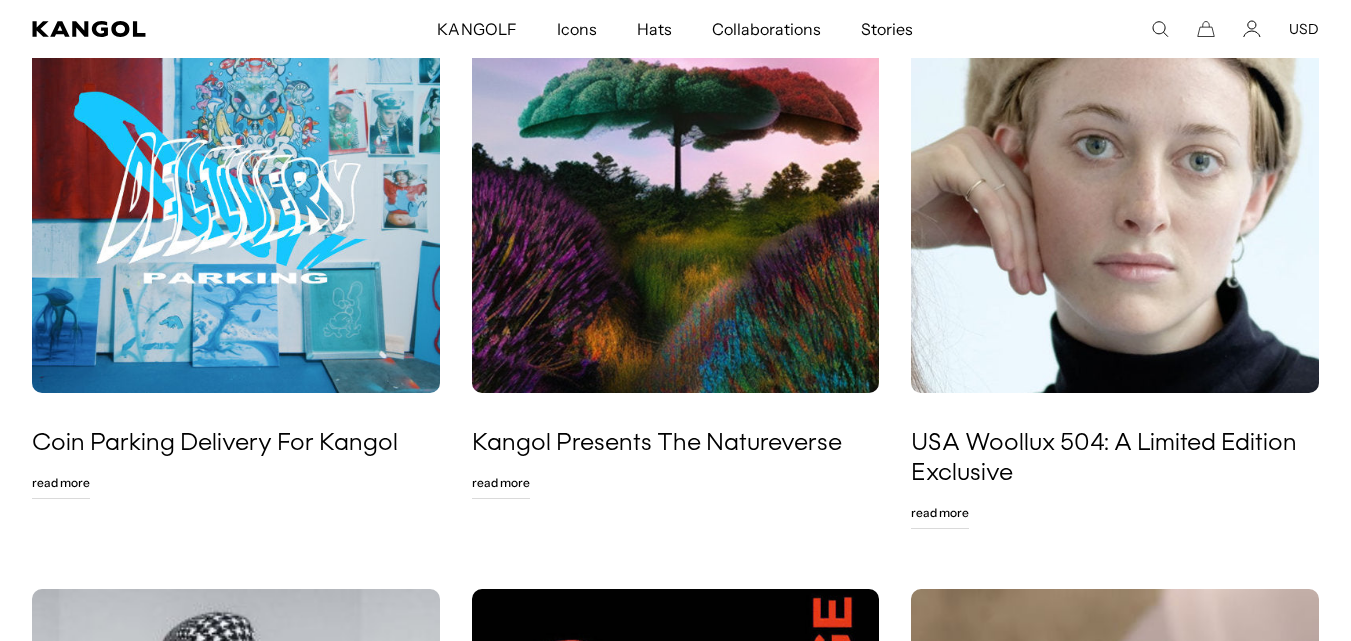 scroll, scrollTop: 903, scrollLeft: 0, axis: vertical 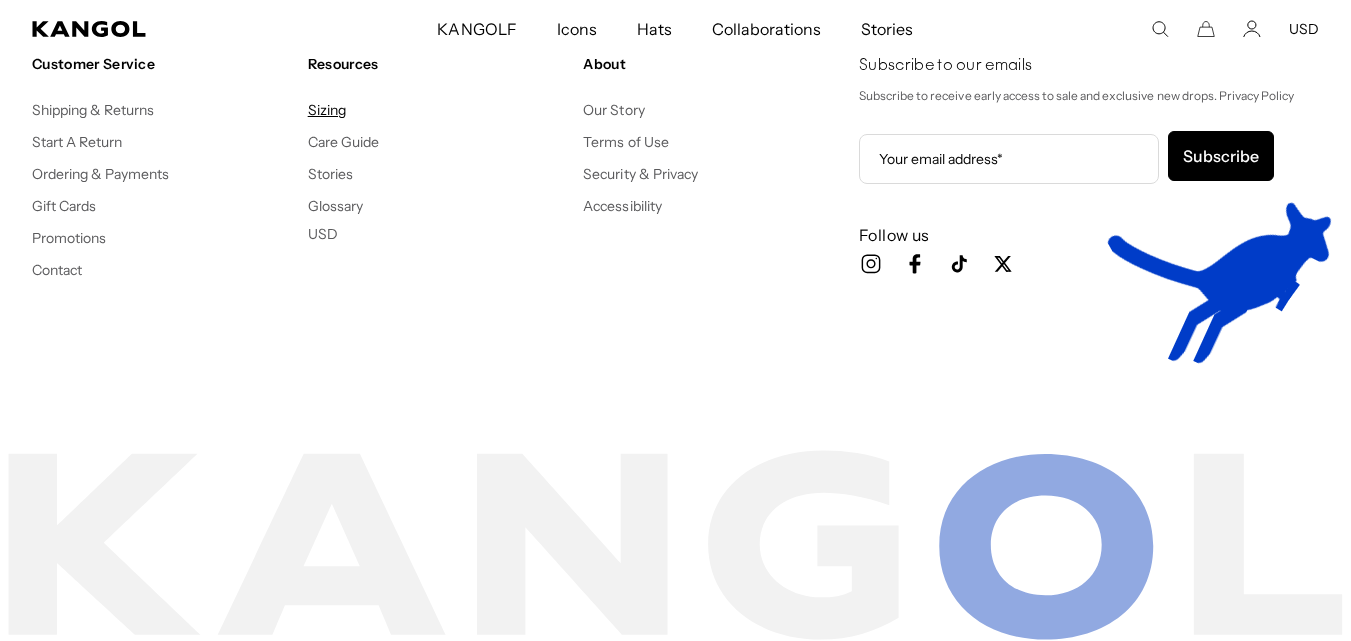 click on "Sizing" at bounding box center [327, 110] 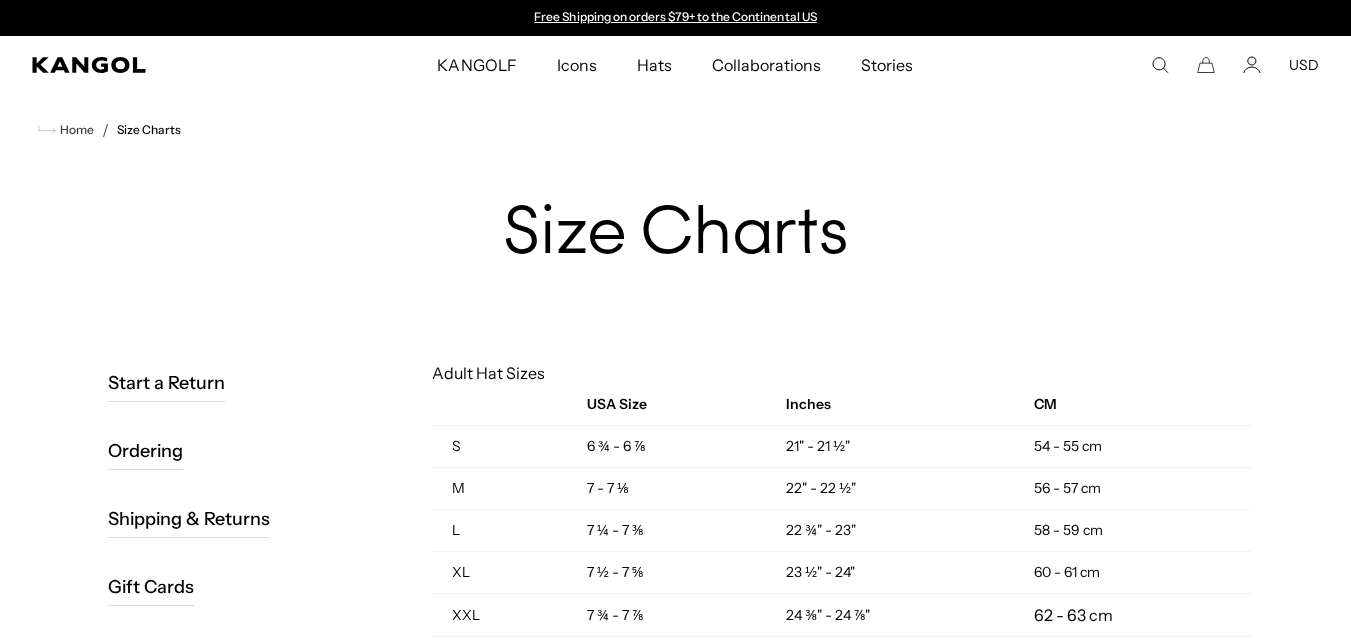 scroll, scrollTop: 0, scrollLeft: 0, axis: both 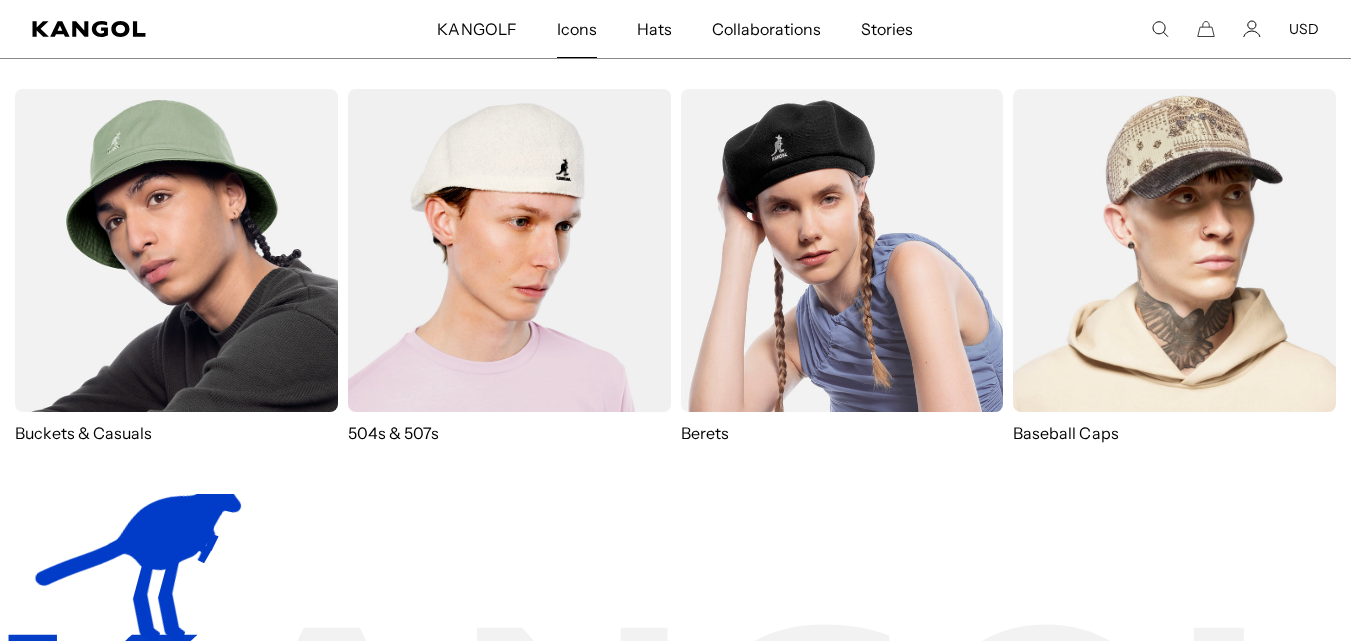 click at bounding box center (176, 250) 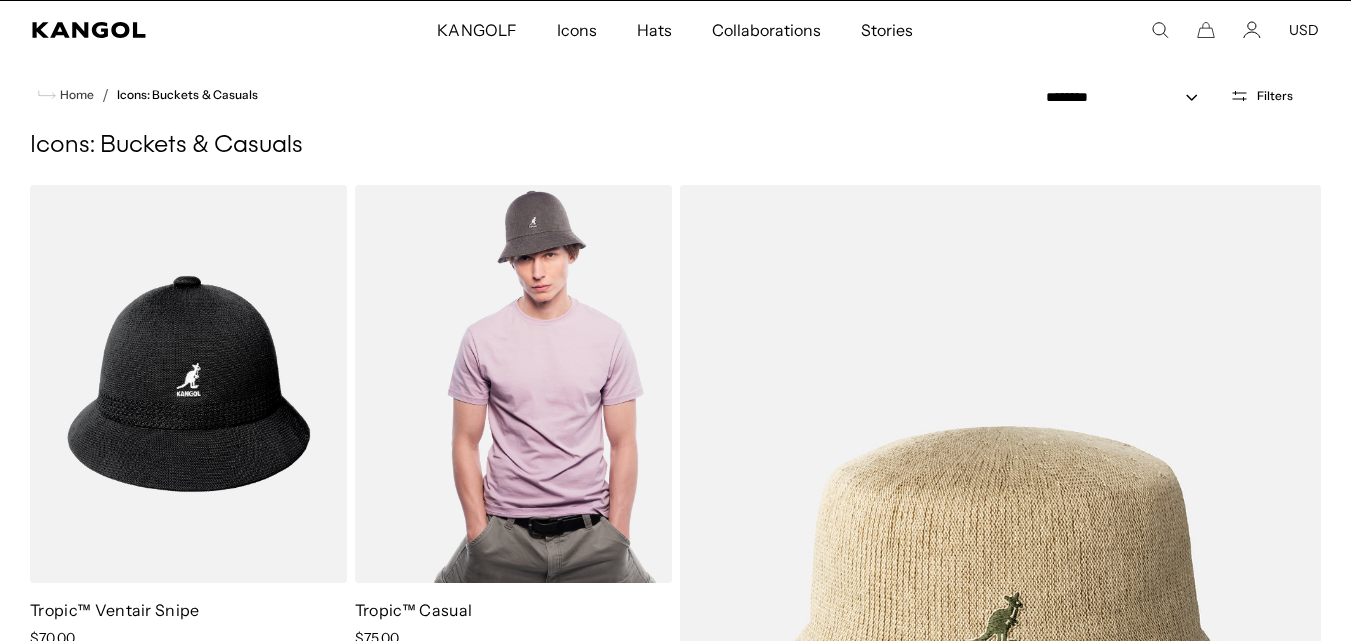 scroll, scrollTop: 48, scrollLeft: 0, axis: vertical 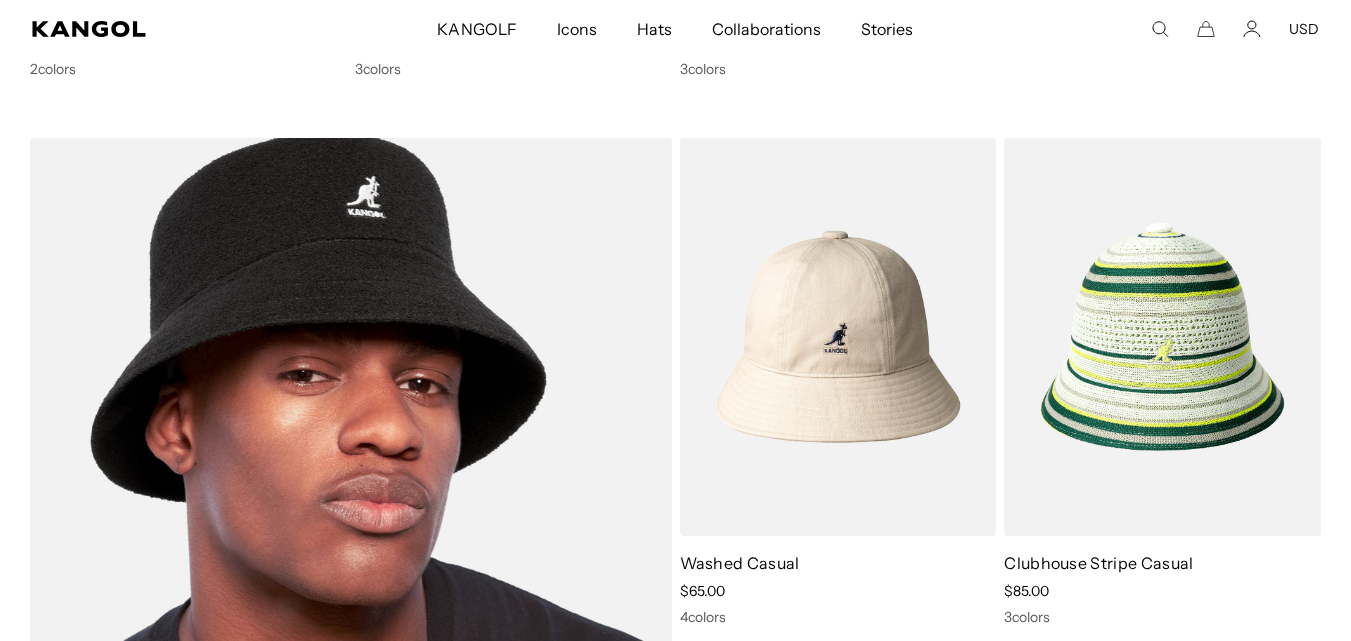 click at bounding box center [351, 595] 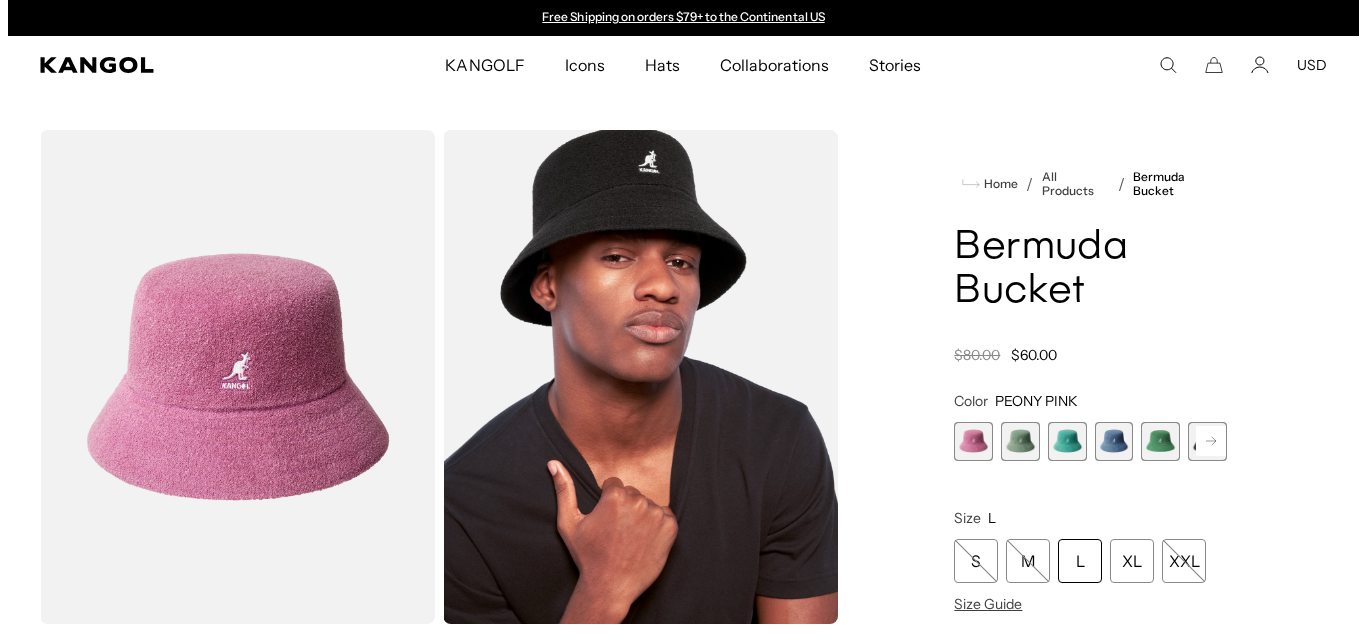 scroll, scrollTop: 0, scrollLeft: 0, axis: both 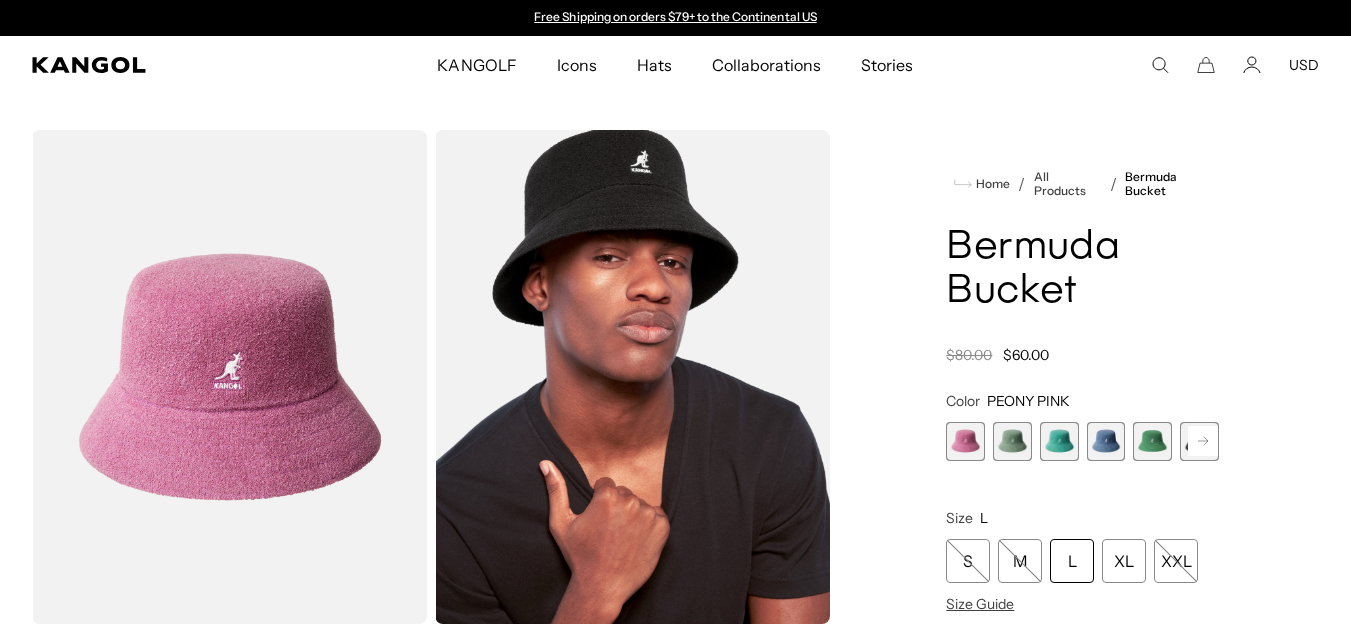 click at bounding box center (632, 377) 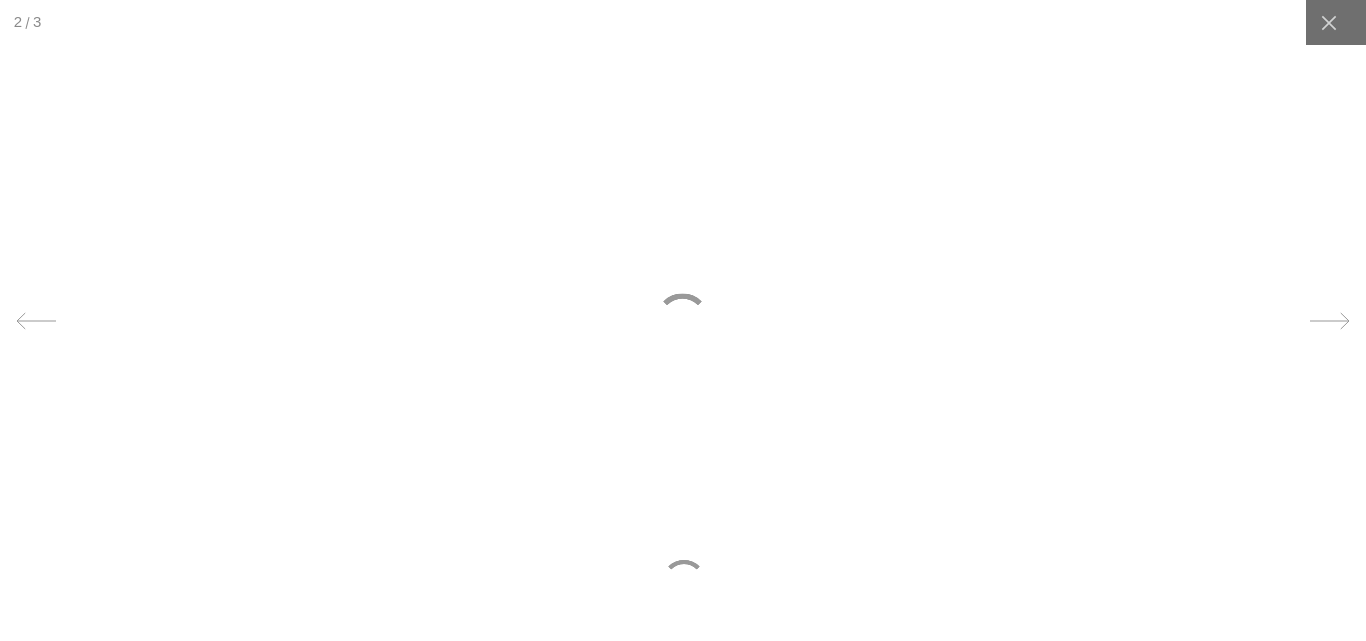 scroll, scrollTop: 0, scrollLeft: 0, axis: both 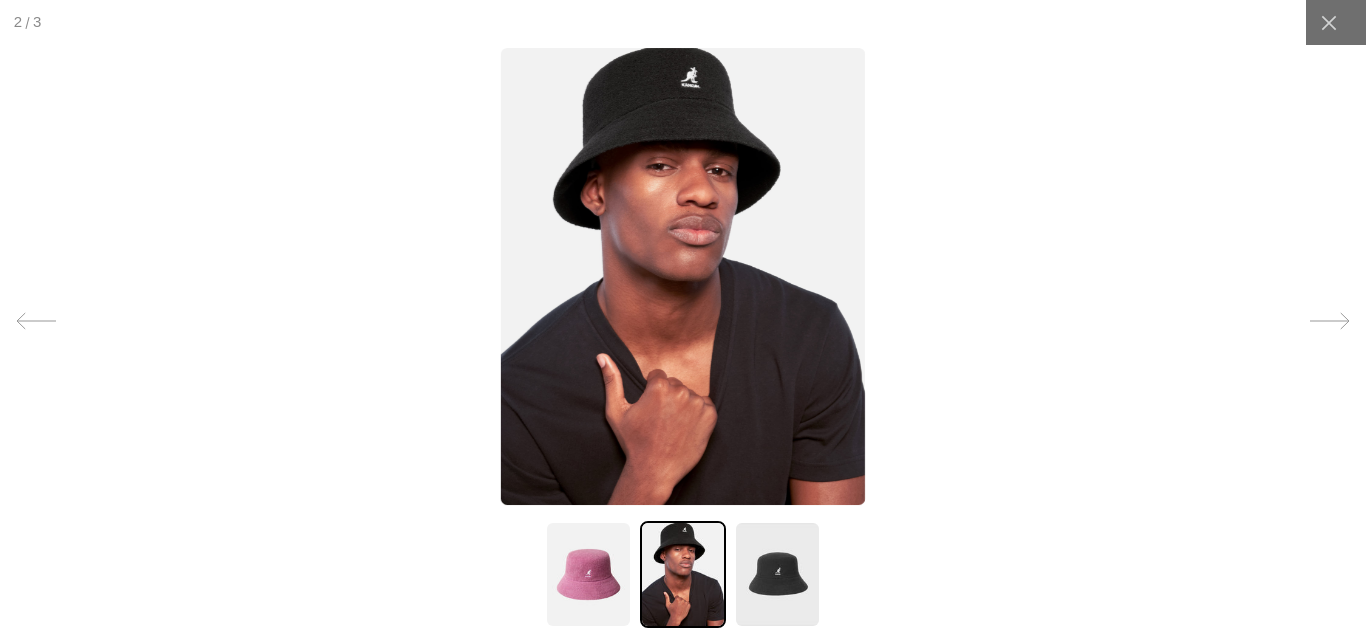 click at bounding box center (683, 276) 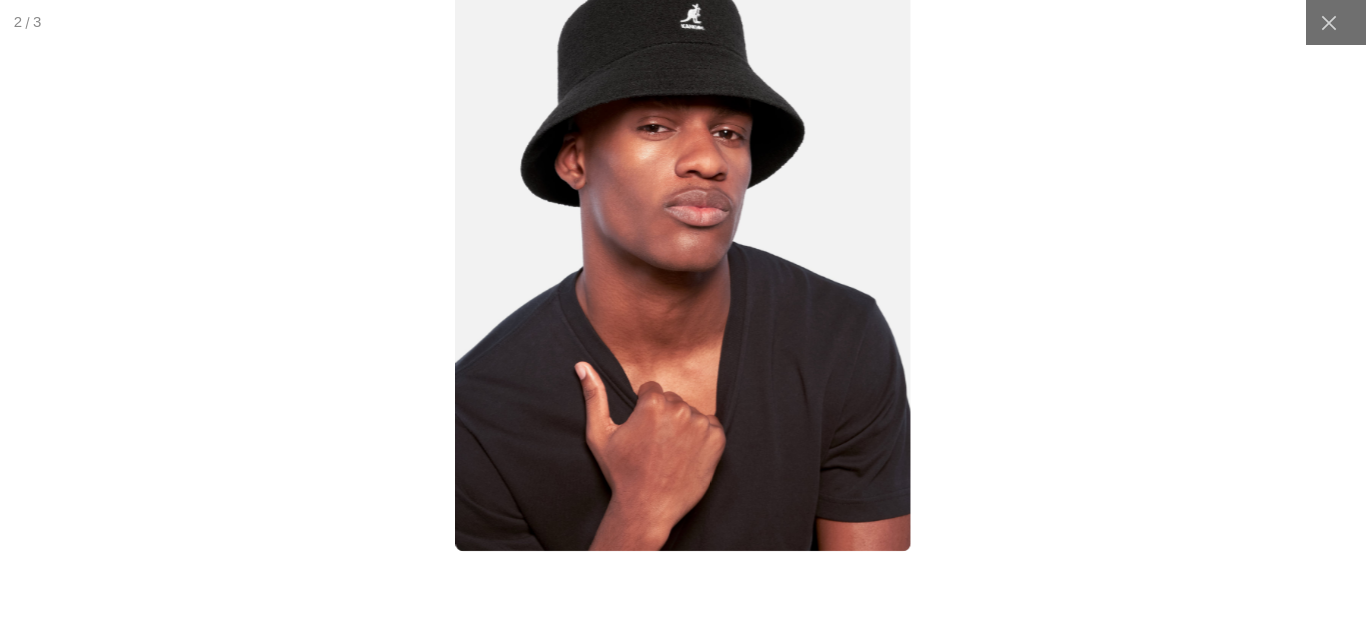 click at bounding box center [683, 265] 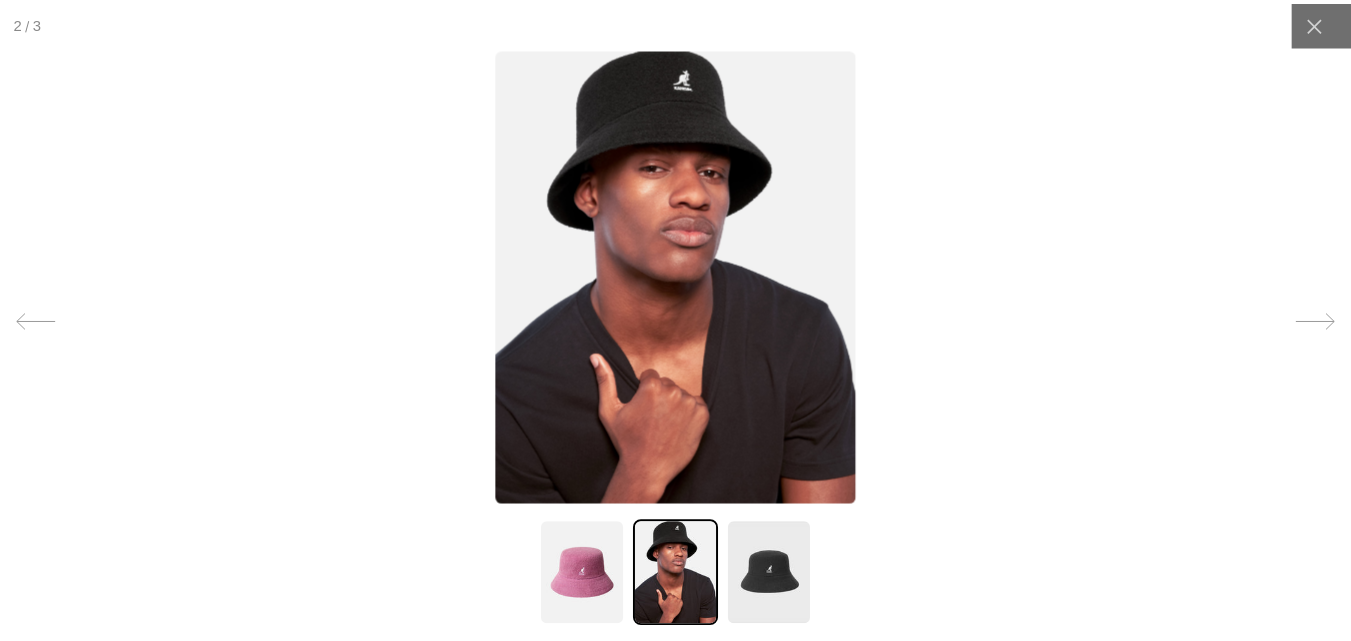 scroll, scrollTop: 0, scrollLeft: 0, axis: both 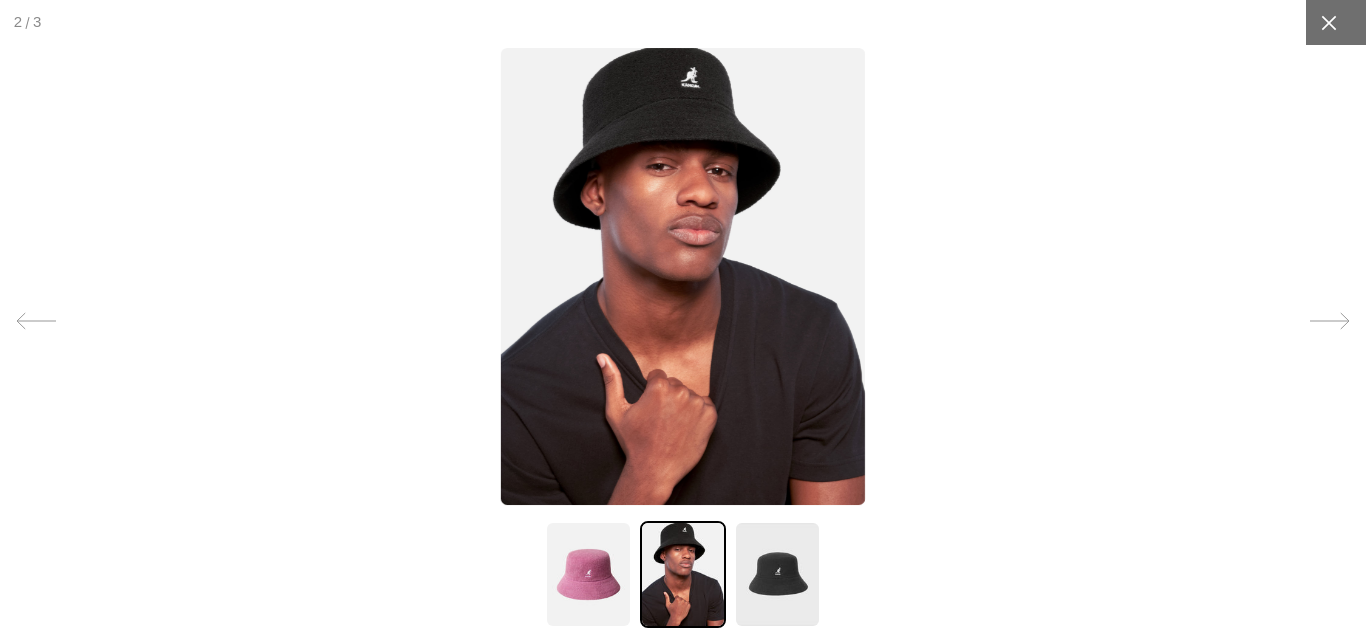 click 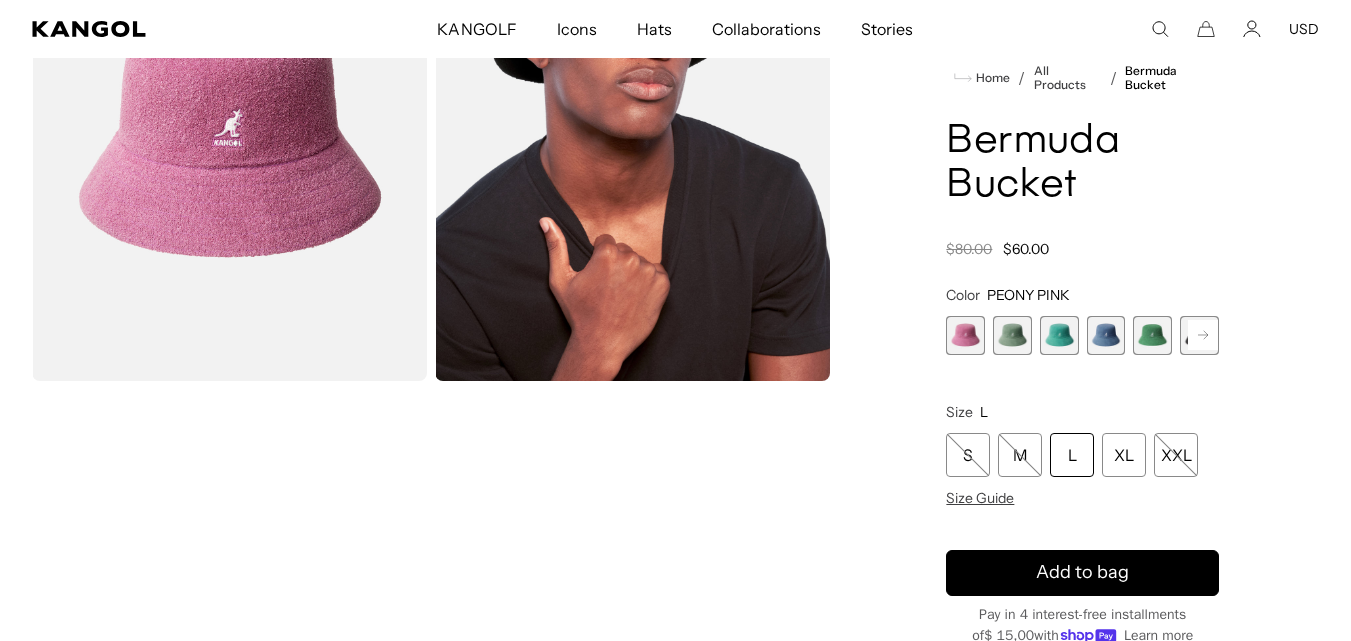 scroll, scrollTop: 244, scrollLeft: 0, axis: vertical 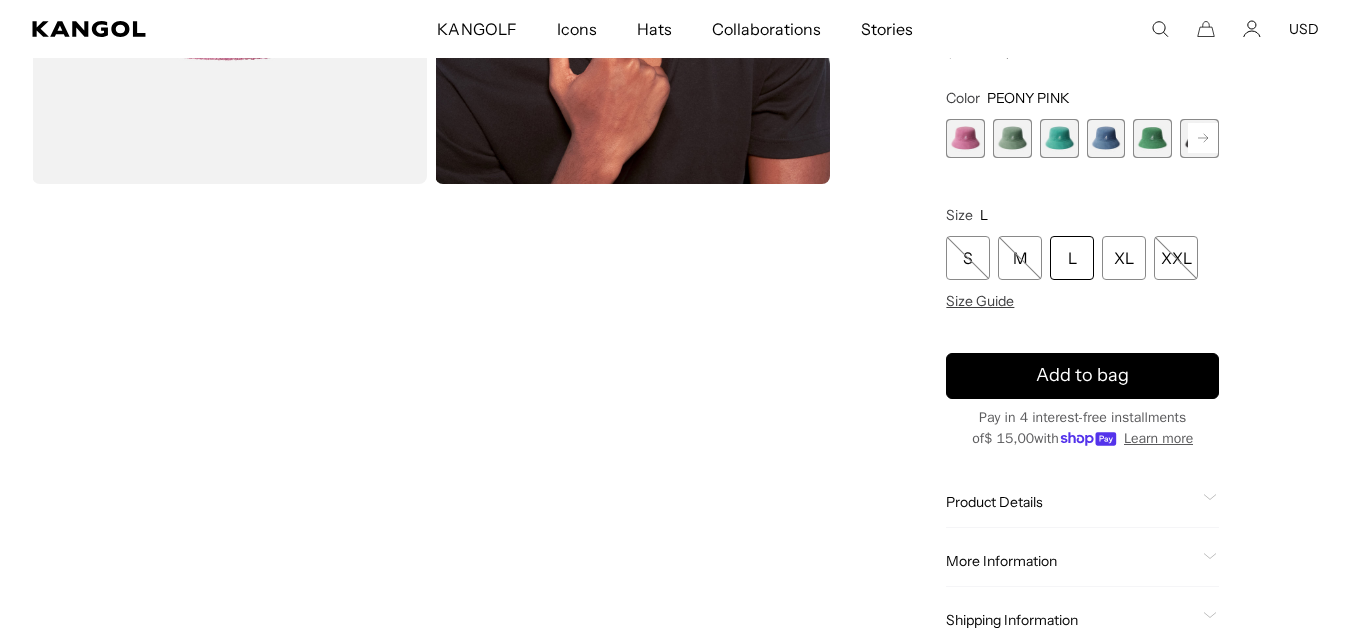 click at bounding box center (229, 439) 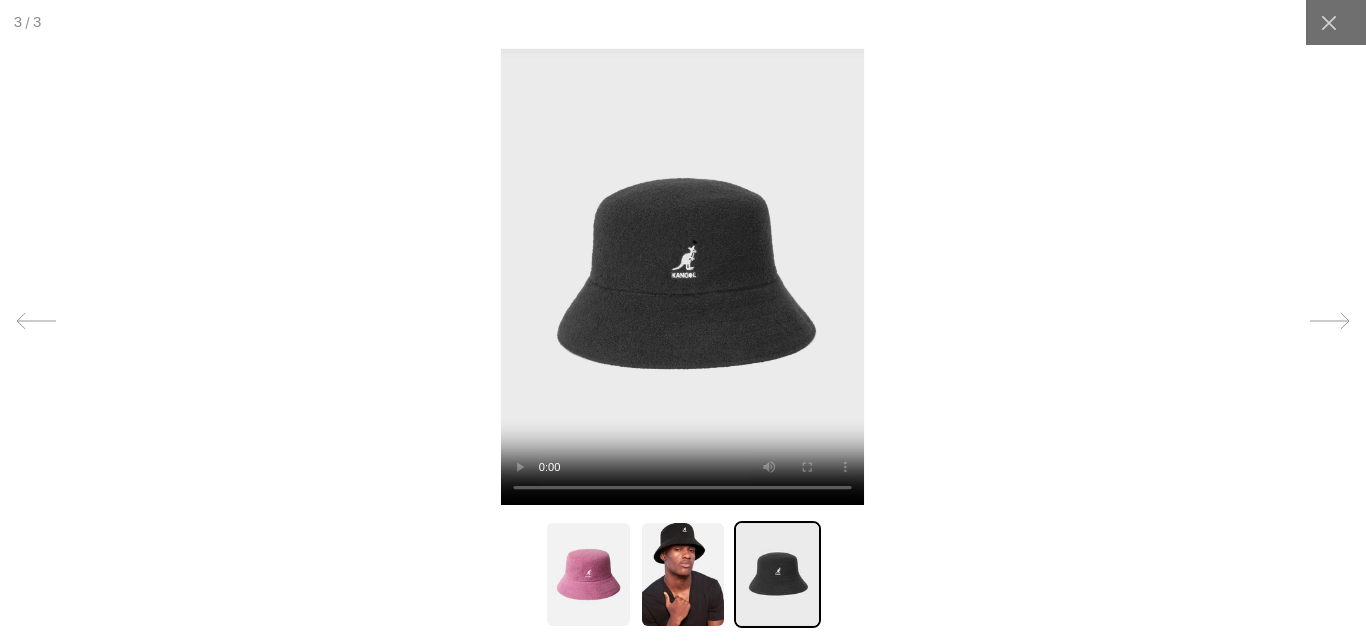 scroll, scrollTop: 0, scrollLeft: 0, axis: both 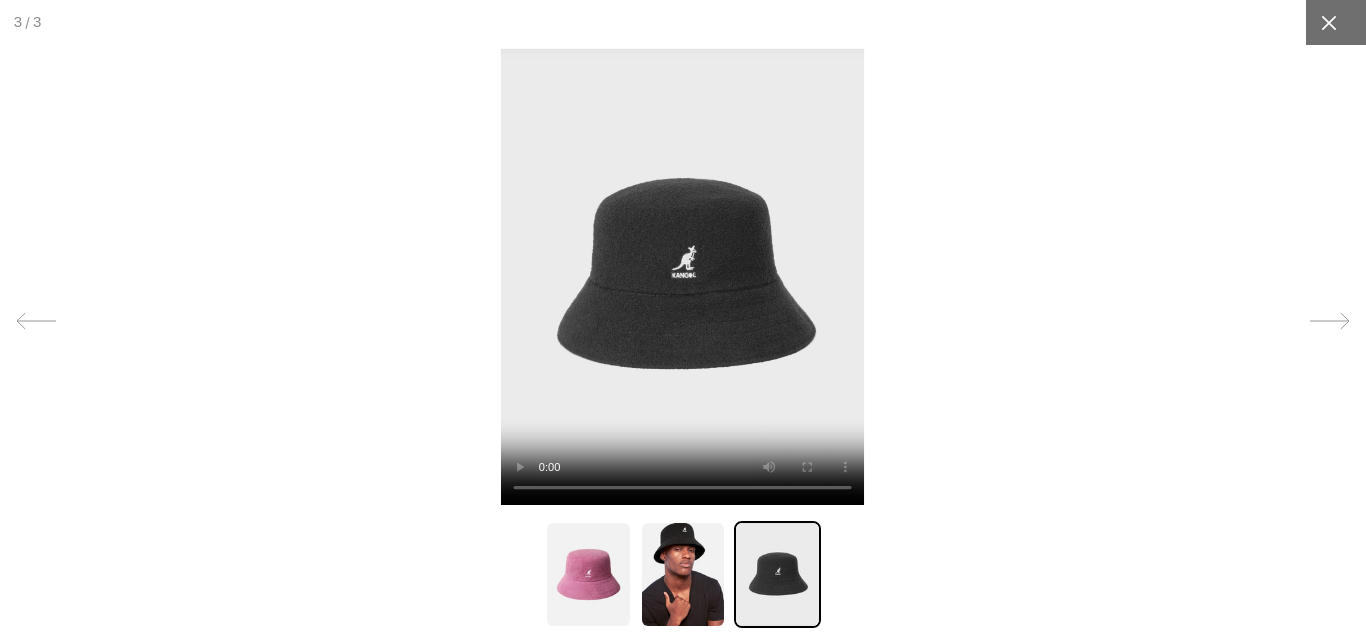 click at bounding box center (1328, 22) 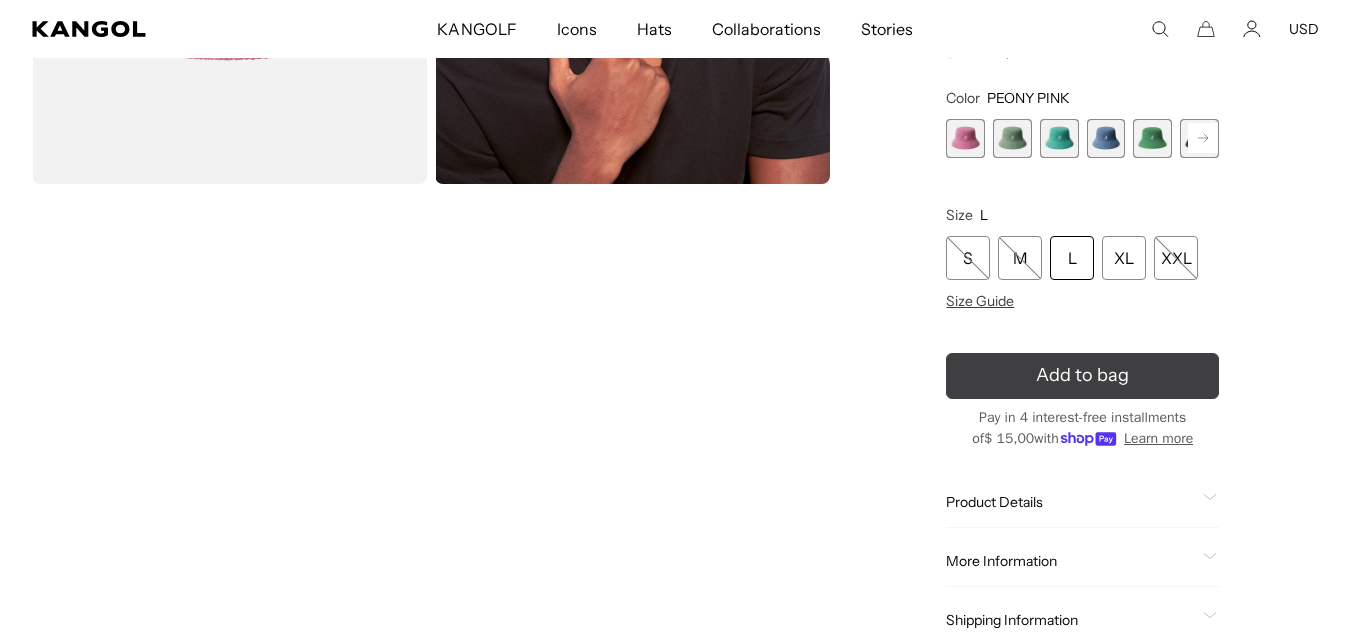 scroll, scrollTop: 0, scrollLeft: 412, axis: horizontal 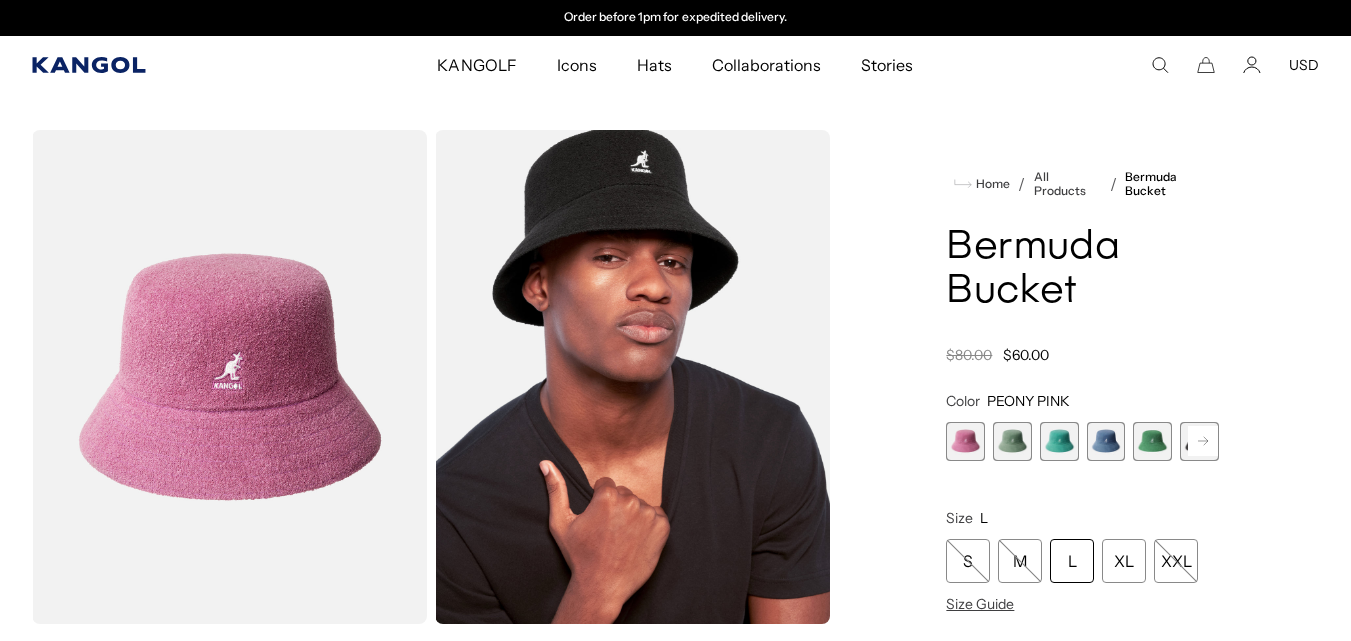click 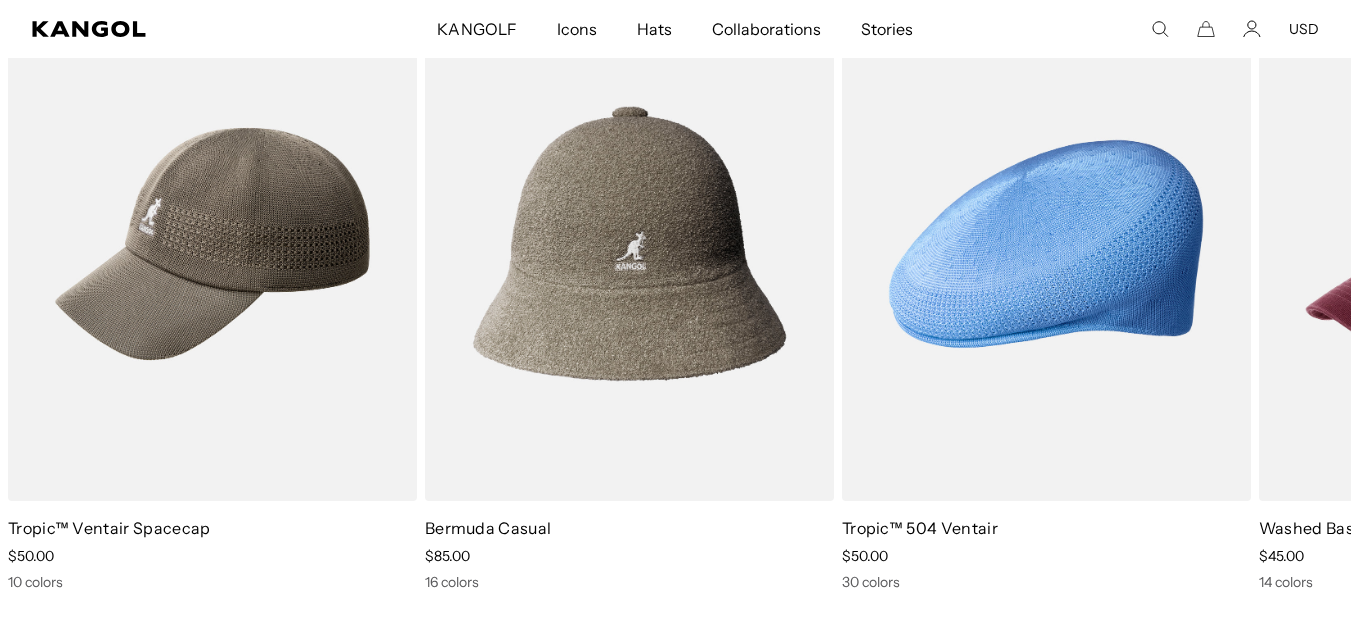 scroll, scrollTop: 1031, scrollLeft: 0, axis: vertical 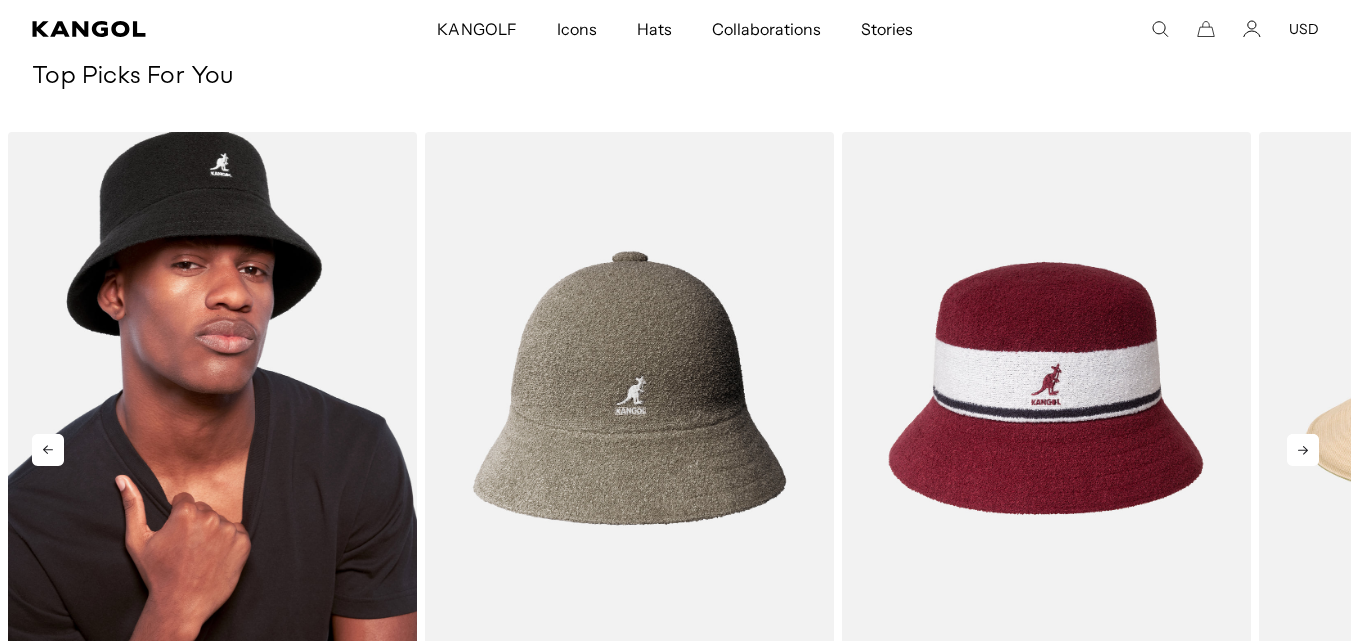 click at bounding box center [212, 388] 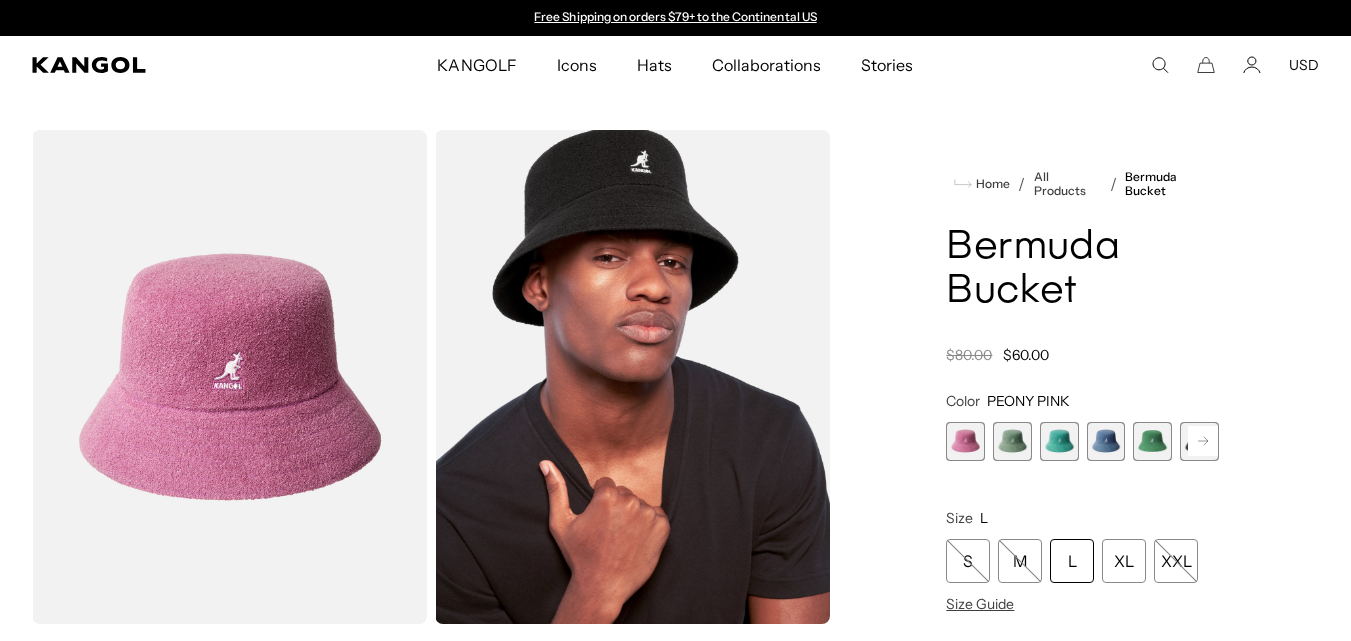 scroll, scrollTop: 0, scrollLeft: 0, axis: both 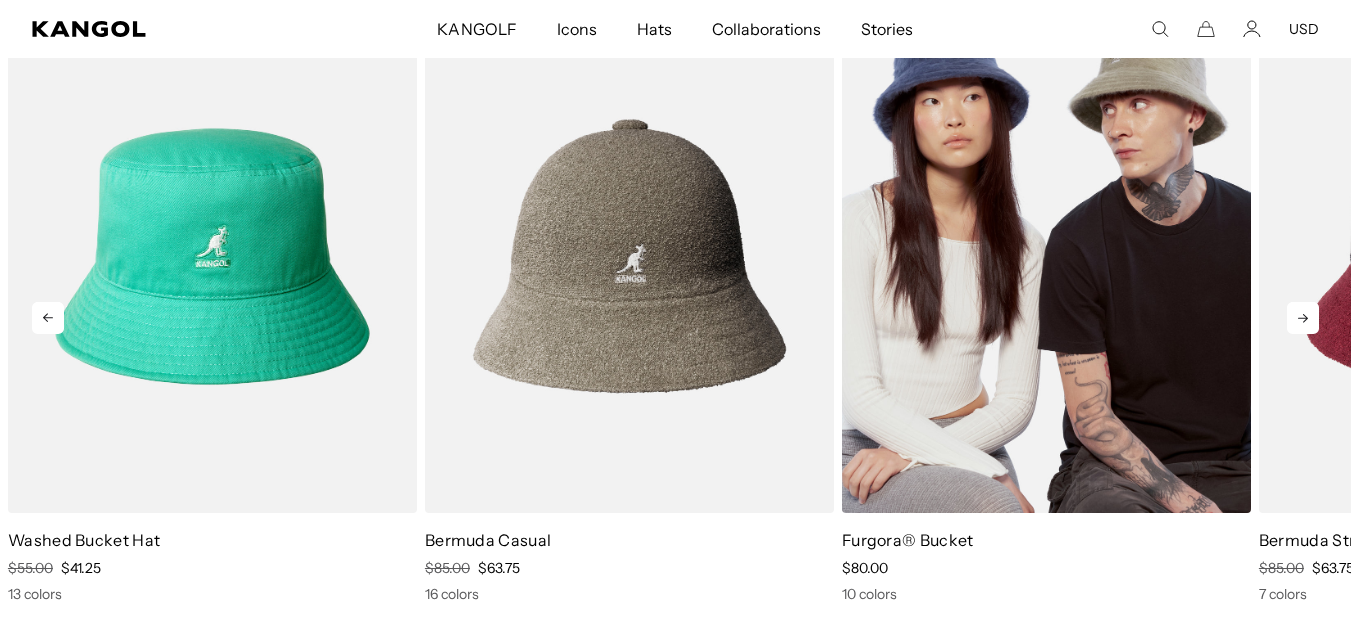 click at bounding box center [1046, 256] 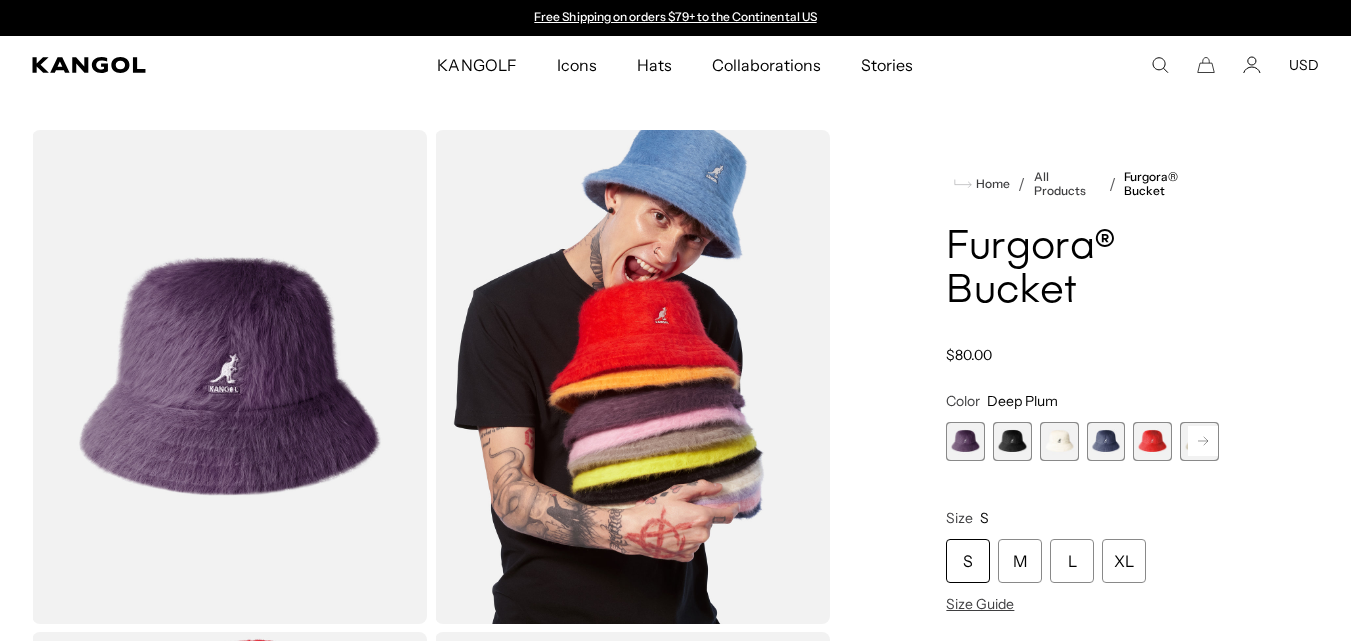 scroll, scrollTop: 0, scrollLeft: 0, axis: both 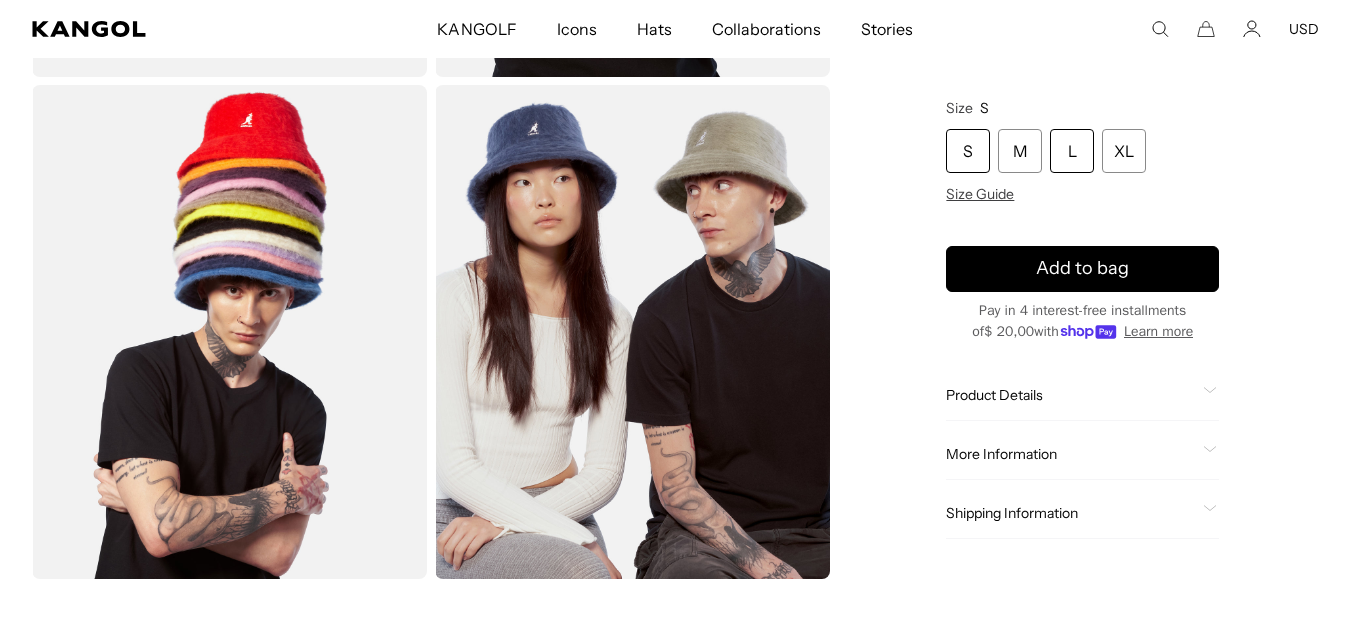 click on "L" at bounding box center (1072, 151) 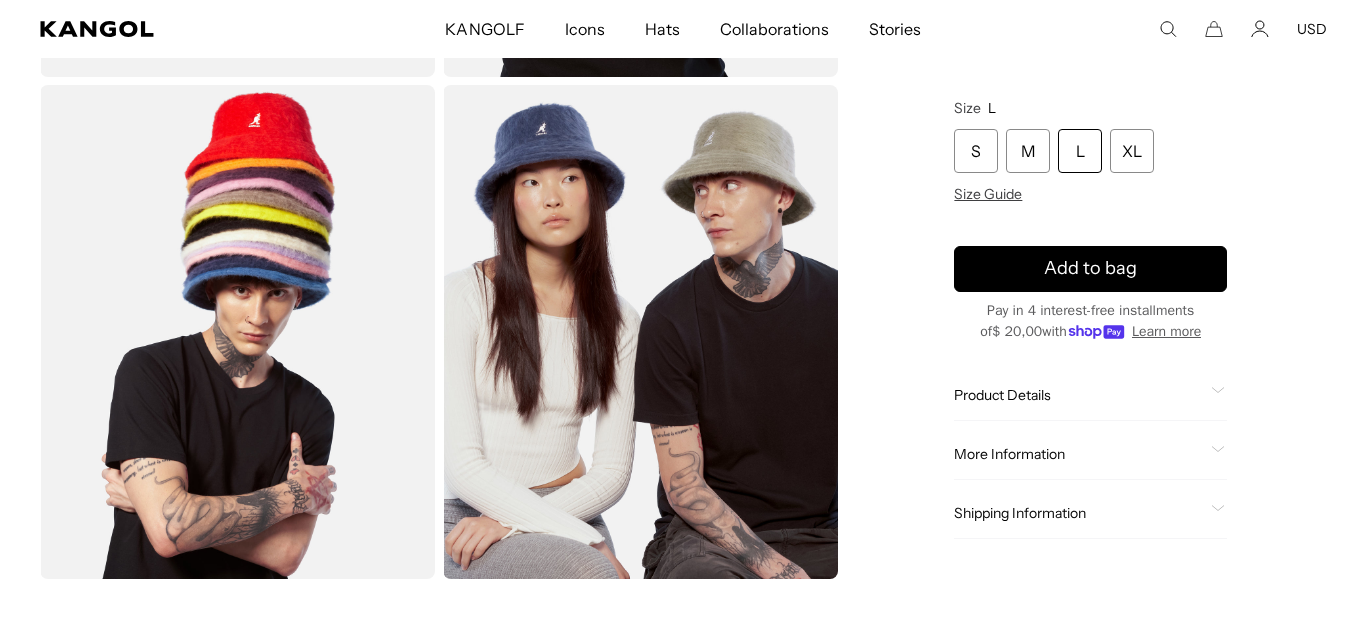 scroll, scrollTop: 0, scrollLeft: 412, axis: horizontal 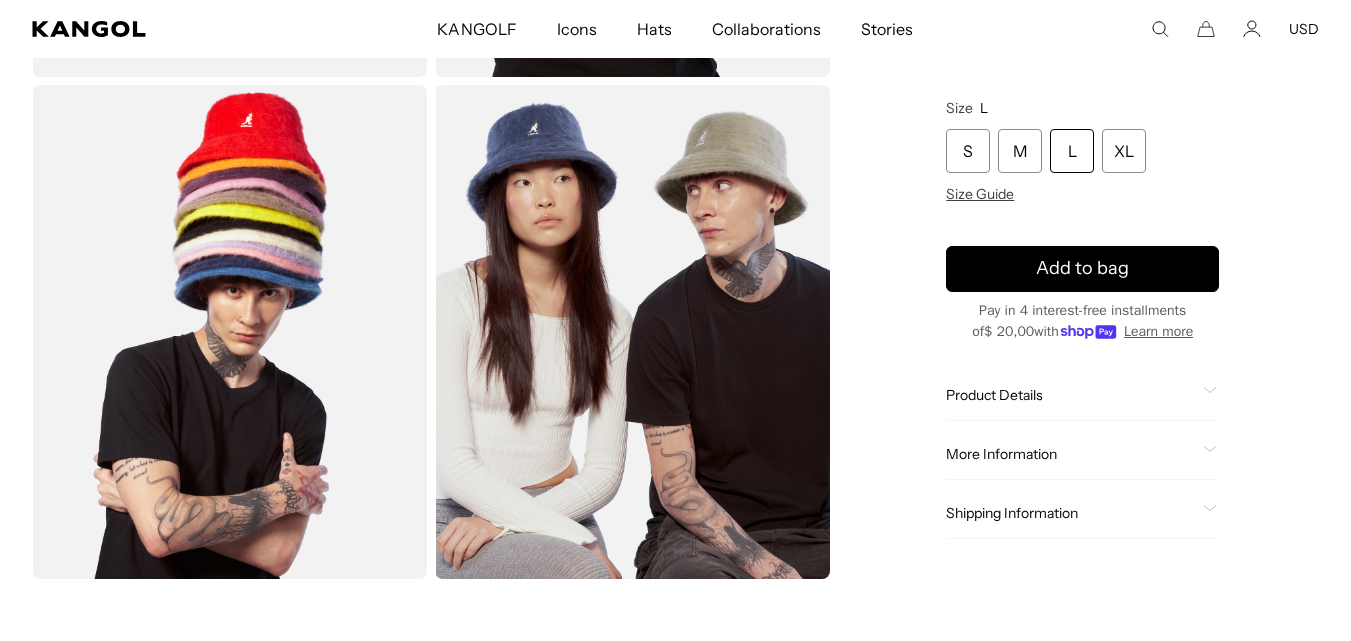 click at bounding box center [632, 332] 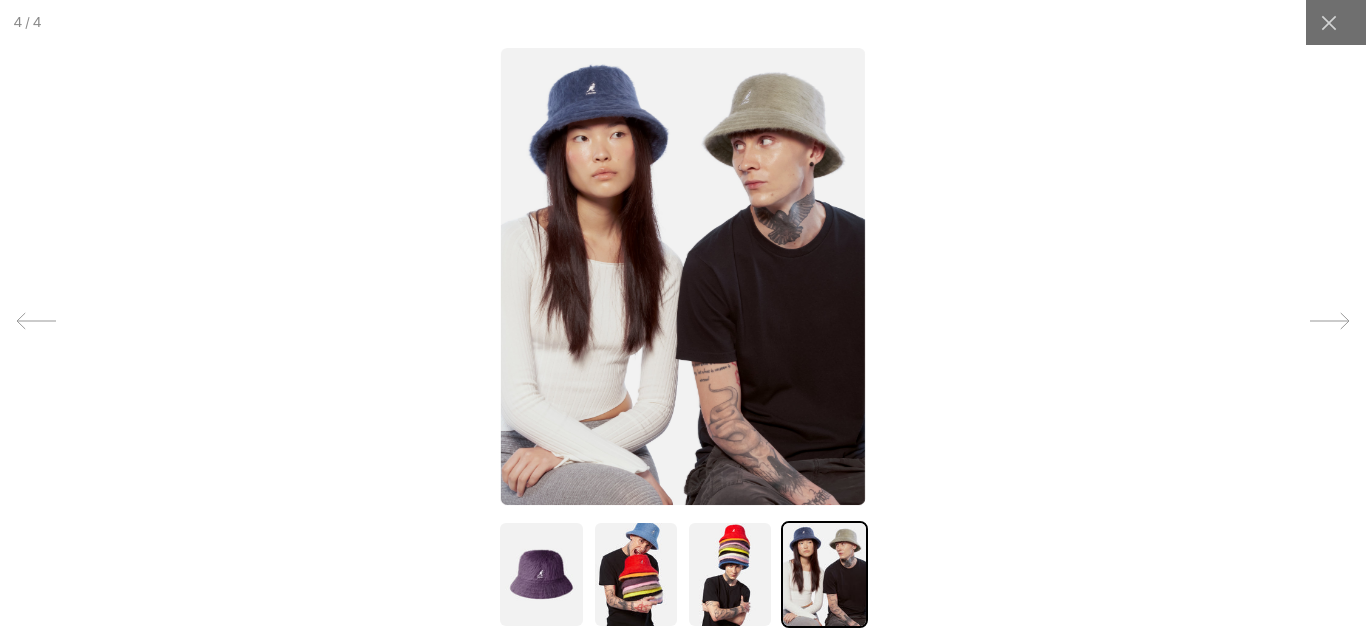 scroll, scrollTop: 0, scrollLeft: 0, axis: both 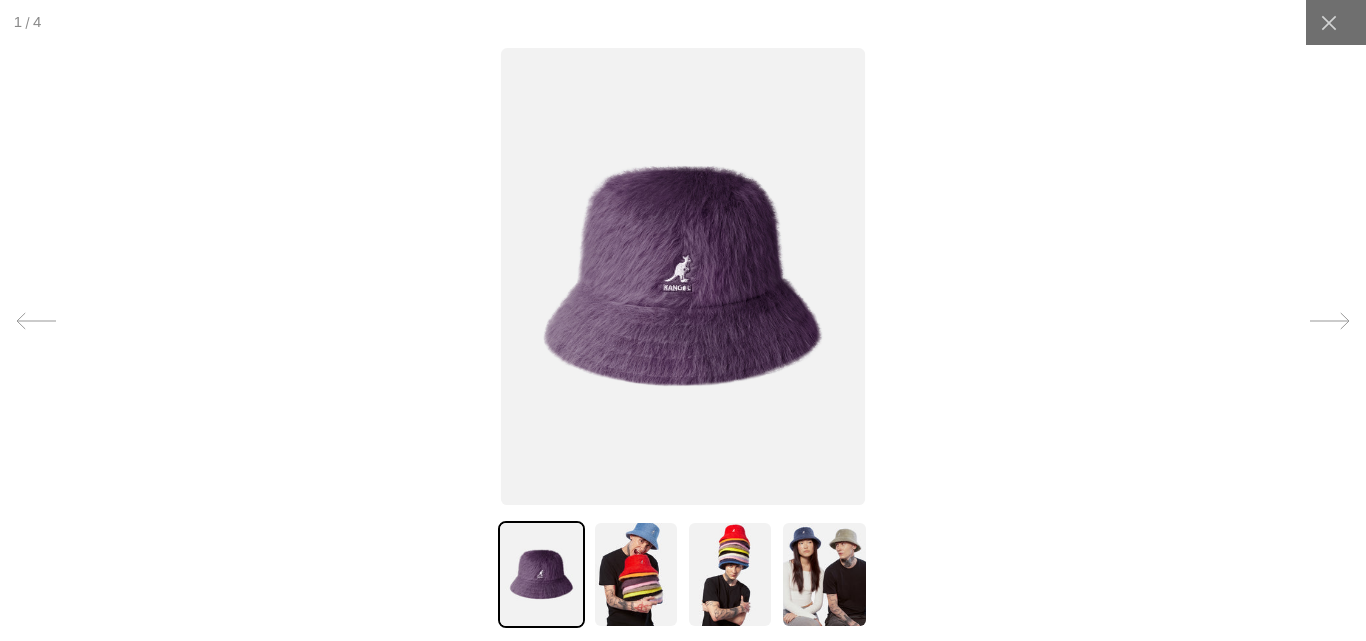 click at bounding box center (824, 574) 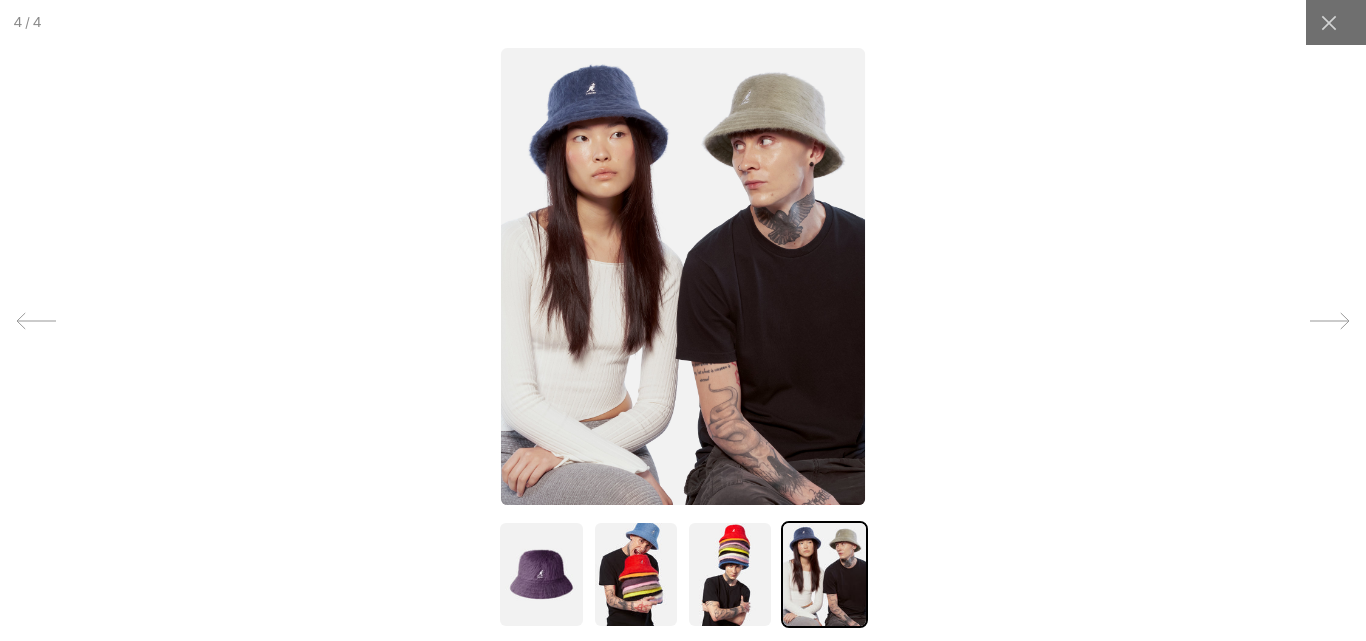 scroll, scrollTop: 0, scrollLeft: 0, axis: both 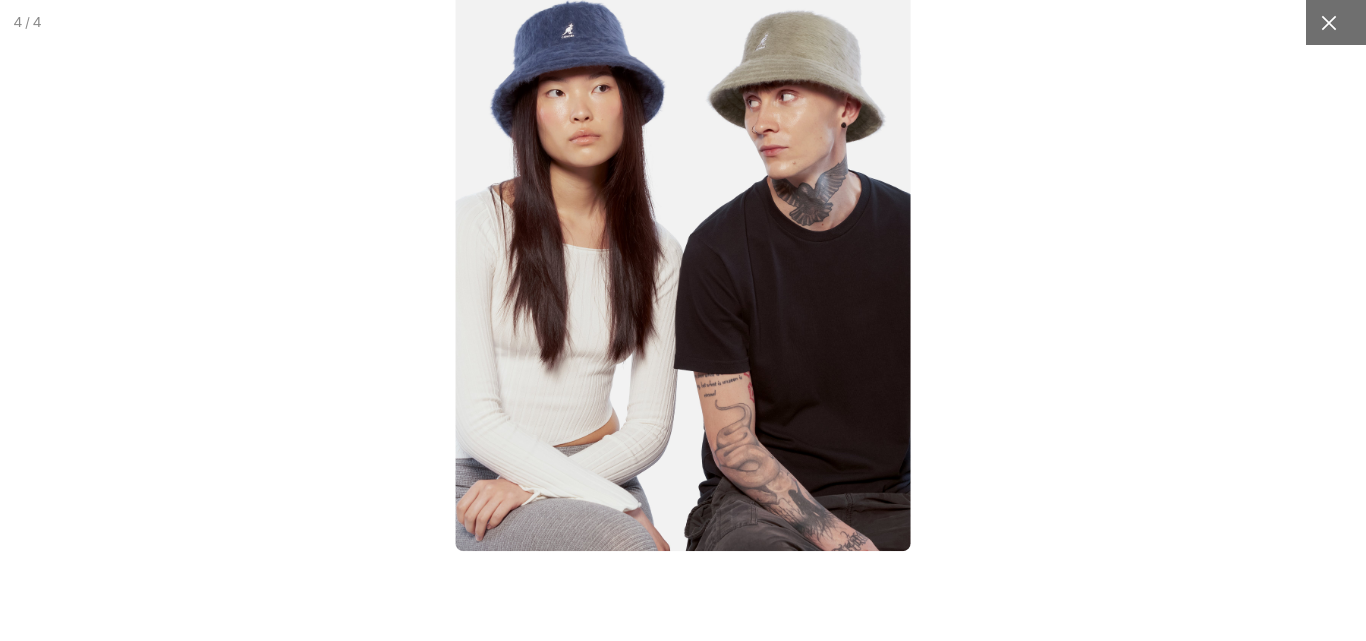 click at bounding box center (1328, 22) 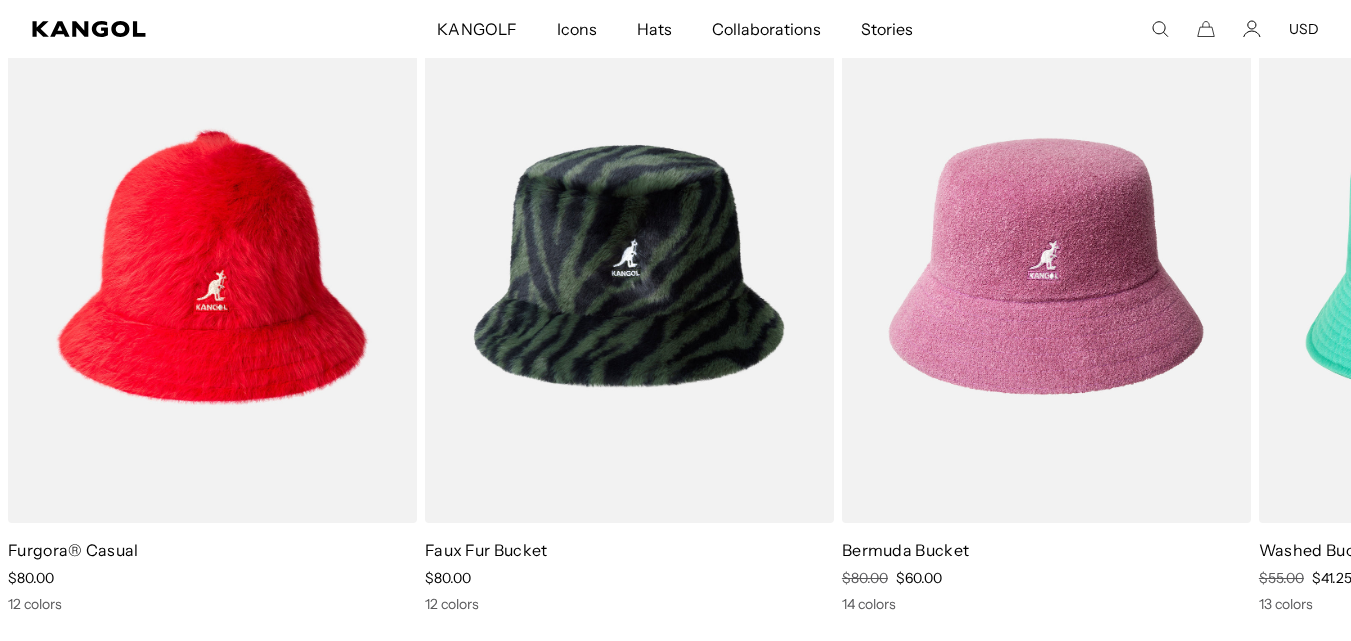 scroll, scrollTop: 1339, scrollLeft: 0, axis: vertical 